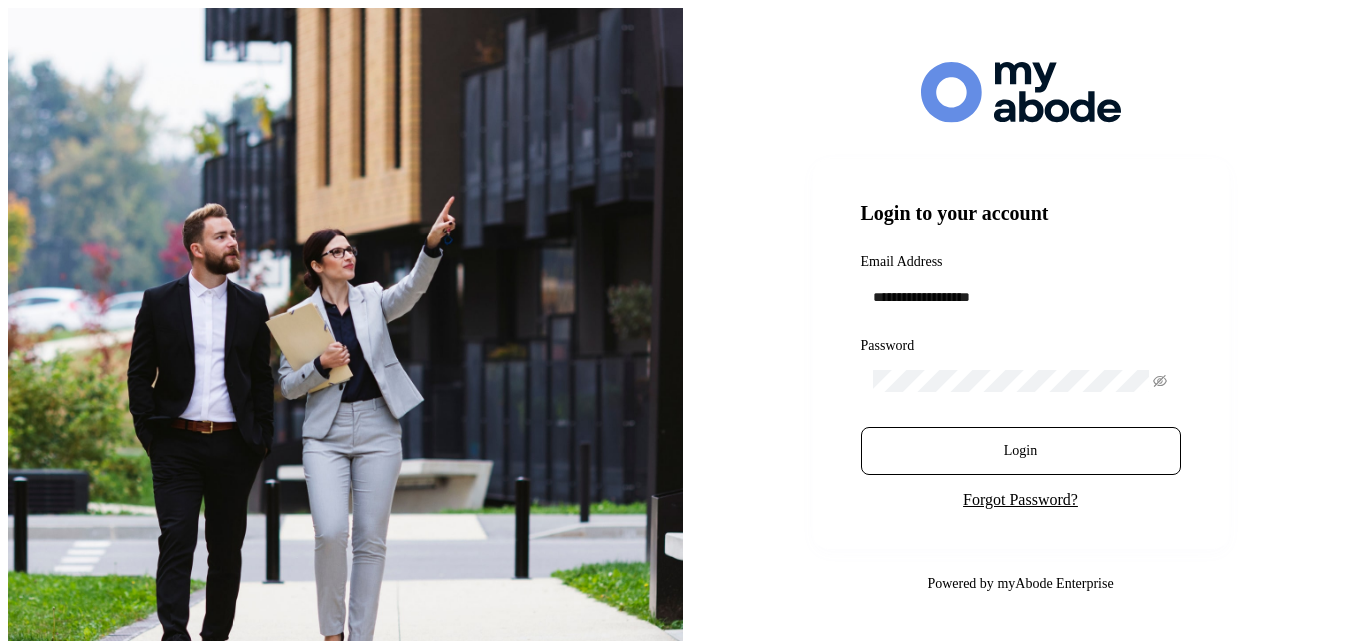 scroll, scrollTop: 0, scrollLeft: 0, axis: both 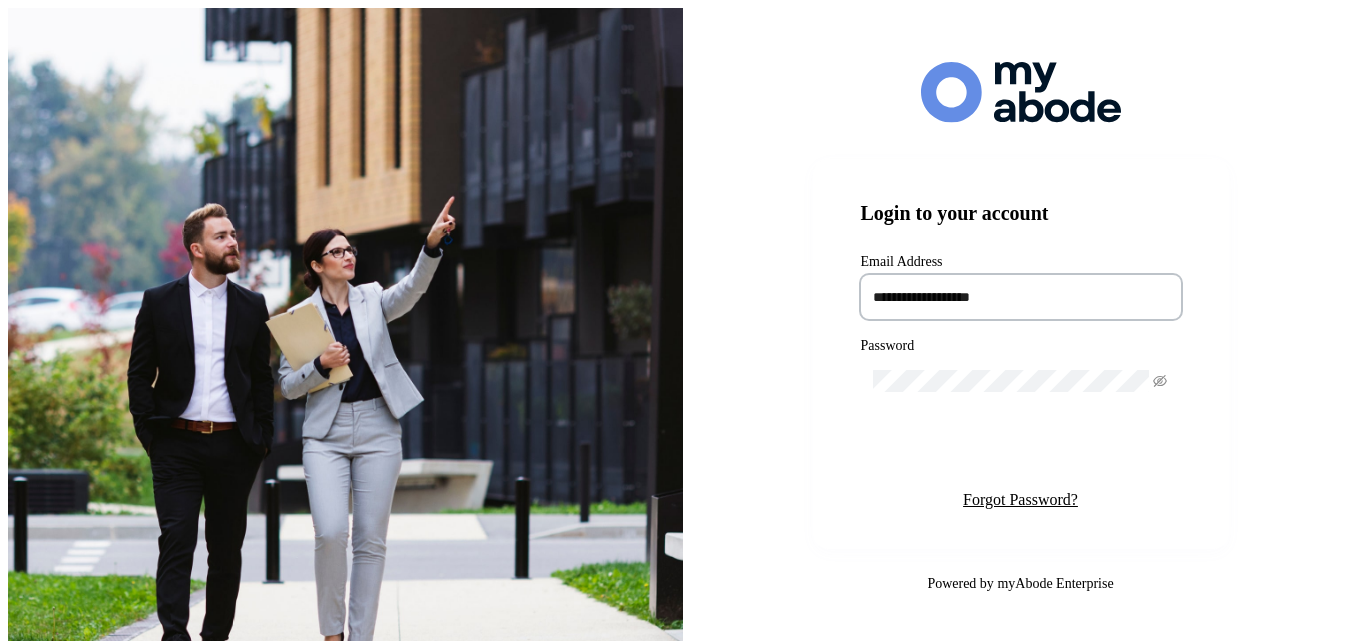 type on "**********" 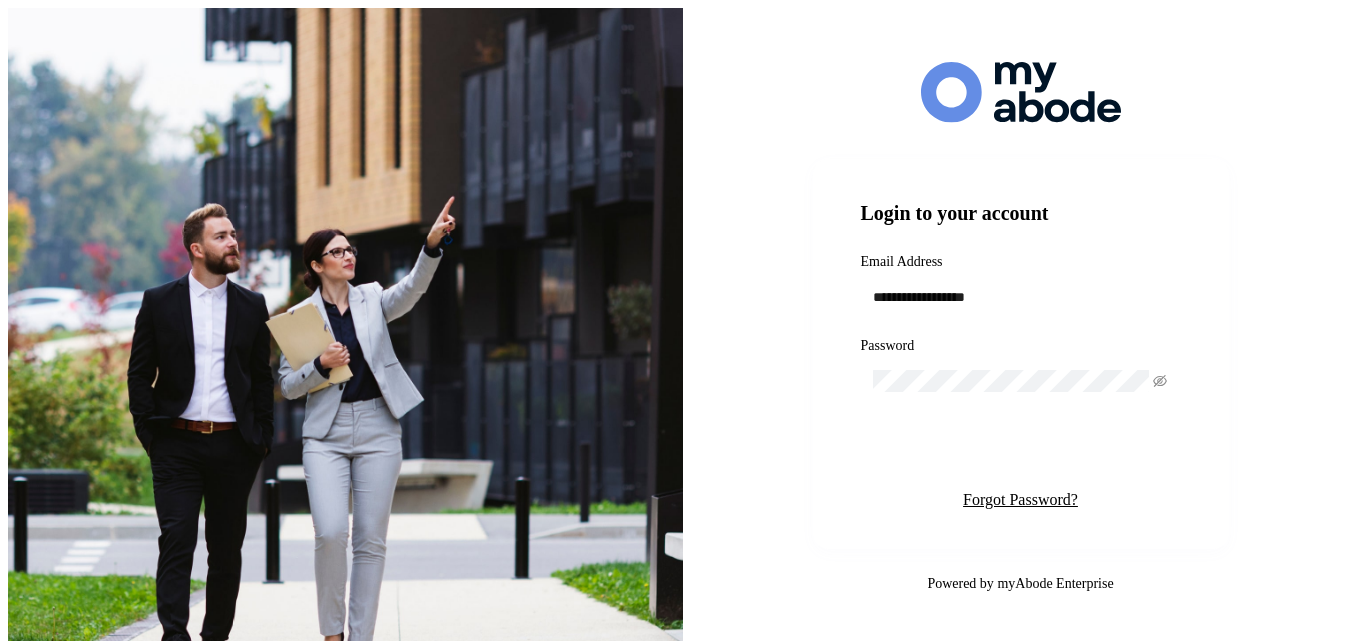 click on "Login" at bounding box center [1020, 451] 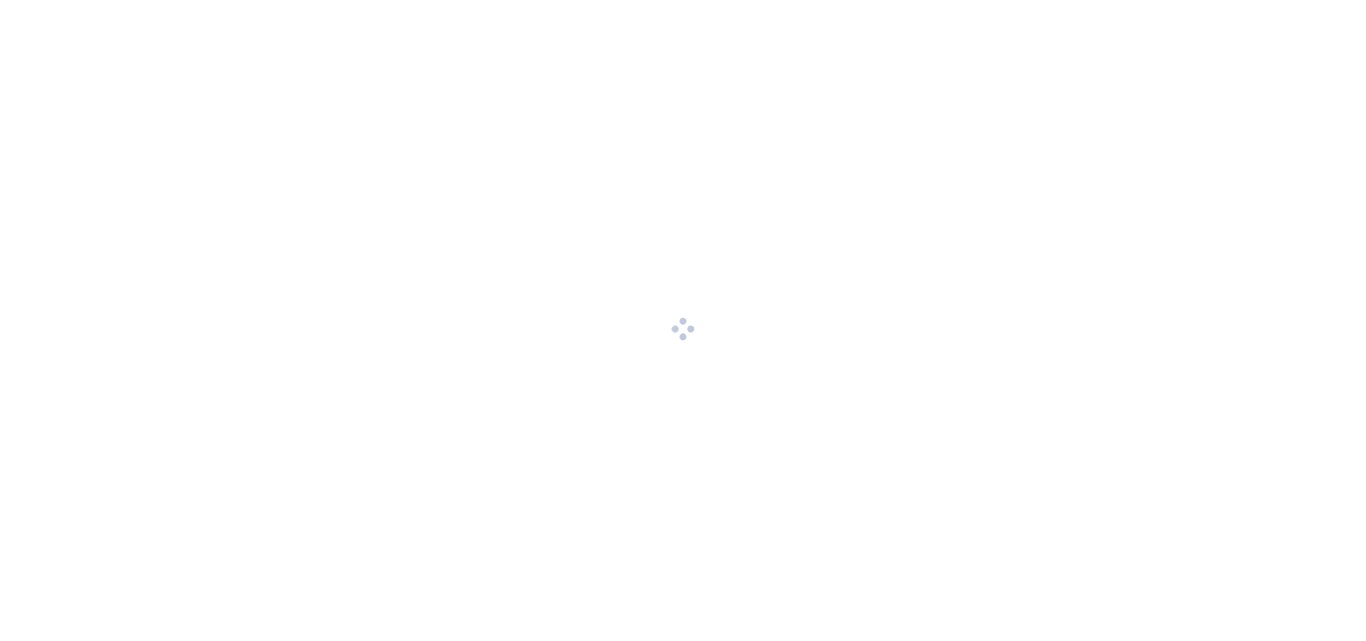 scroll, scrollTop: 0, scrollLeft: 0, axis: both 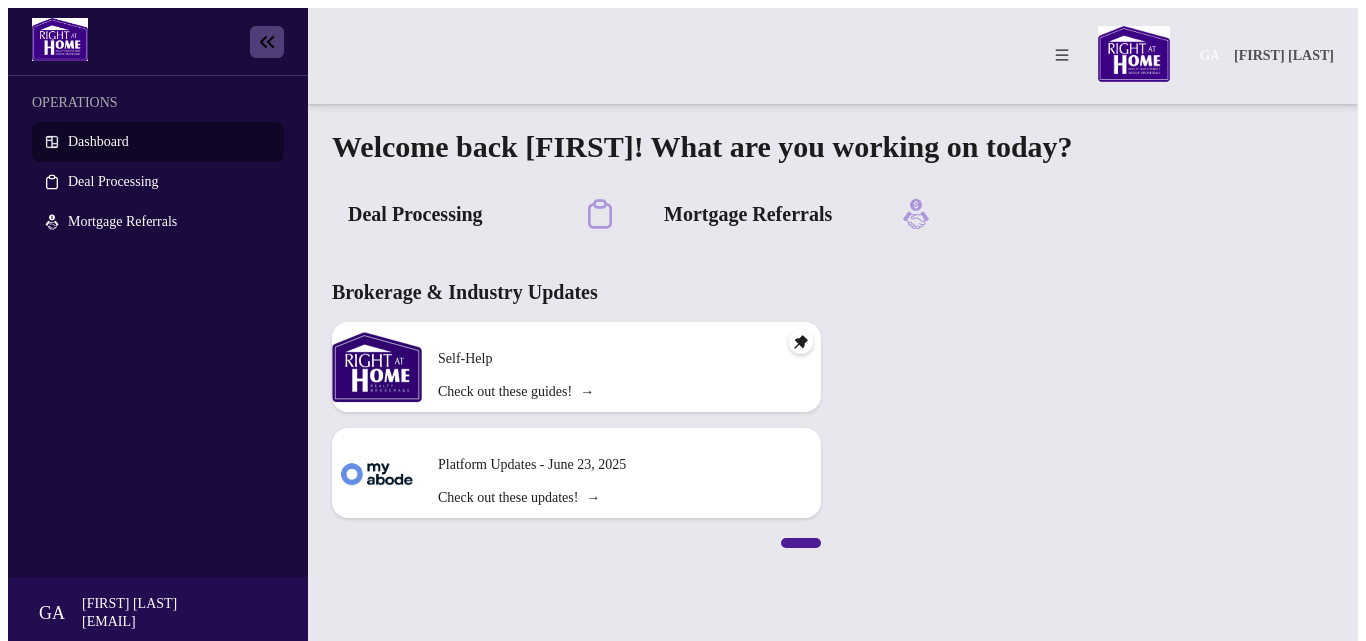 click on "Self-Help" at bounding box center [621, 359] 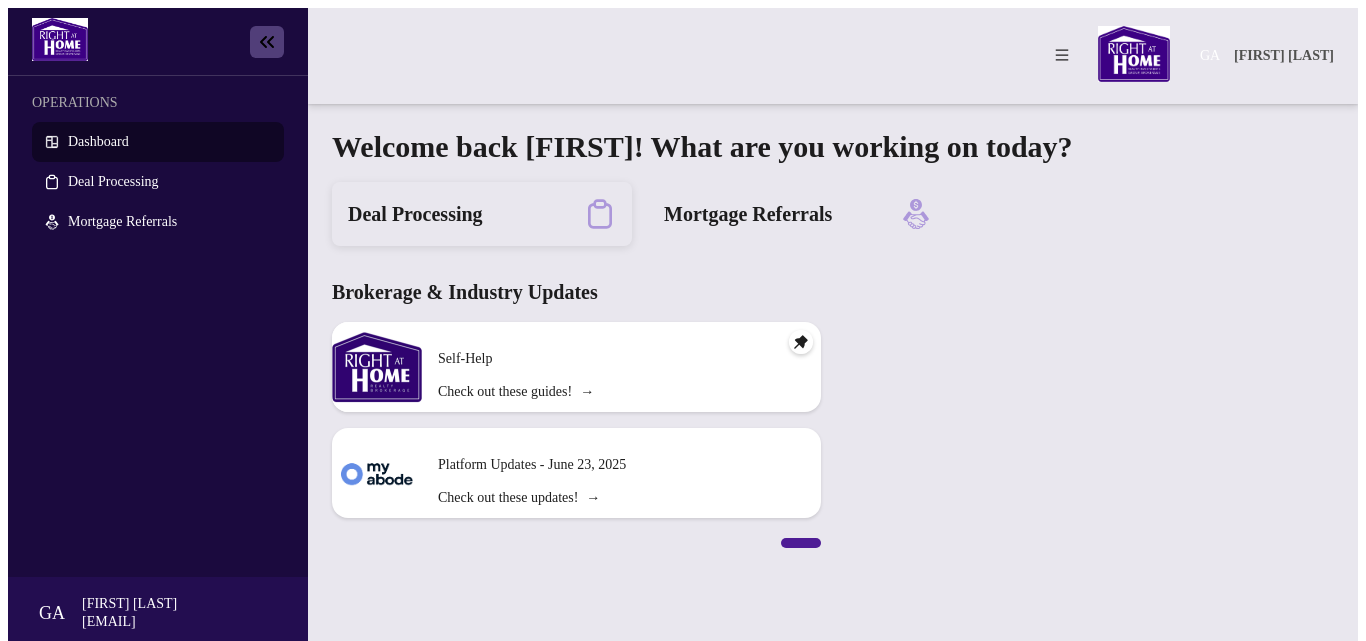 click on "Deal Processing" at bounding box center (482, 214) 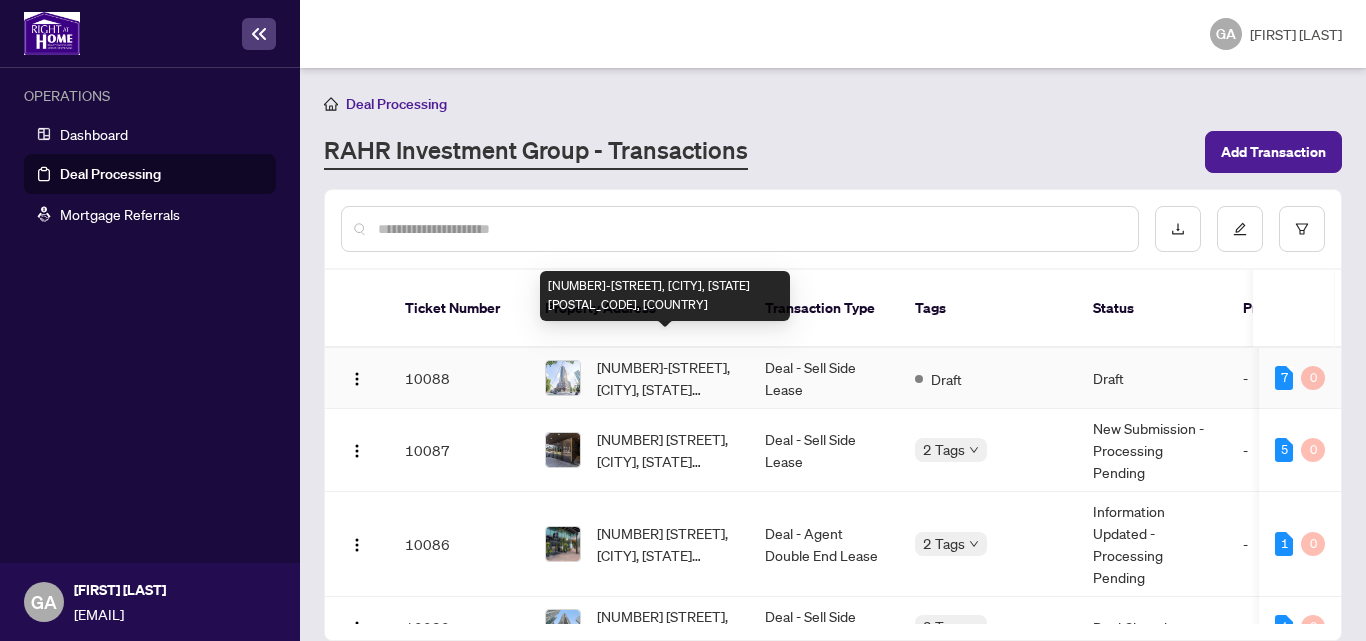 click on "[NUMBER]-[STREET], [CITY], [STATE] [POSTAL_CODE], [COUNTRY]" at bounding box center [665, 378] 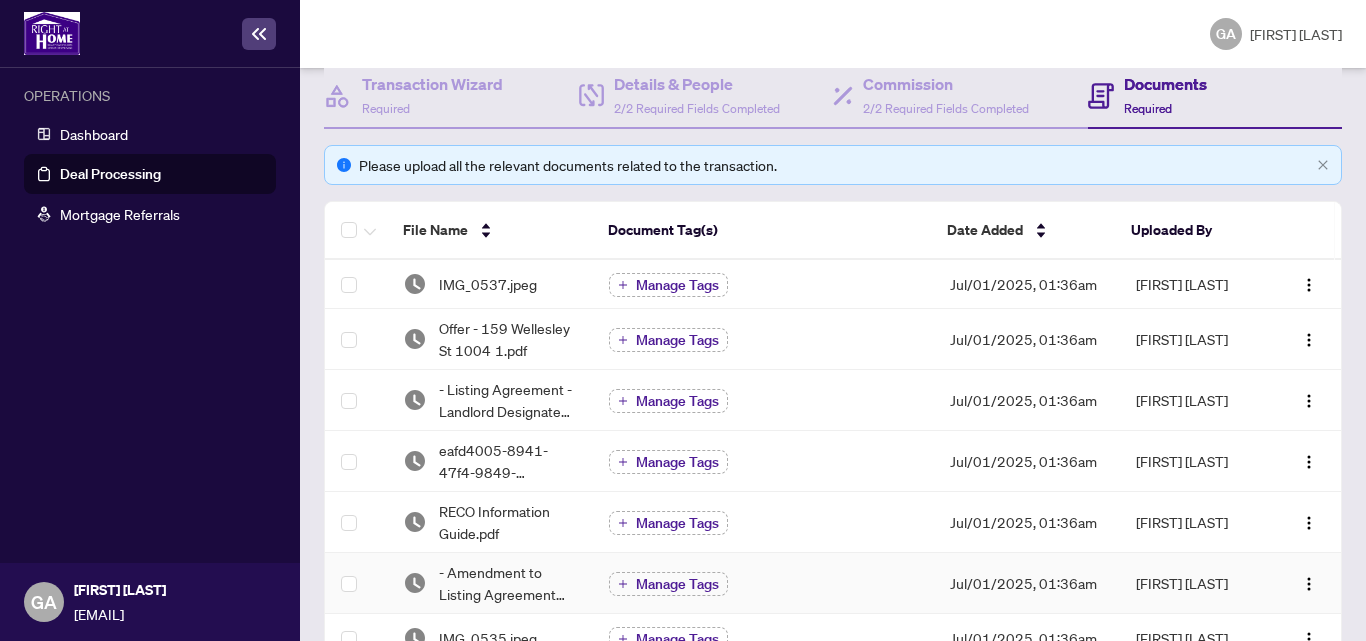 scroll, scrollTop: 0, scrollLeft: 0, axis: both 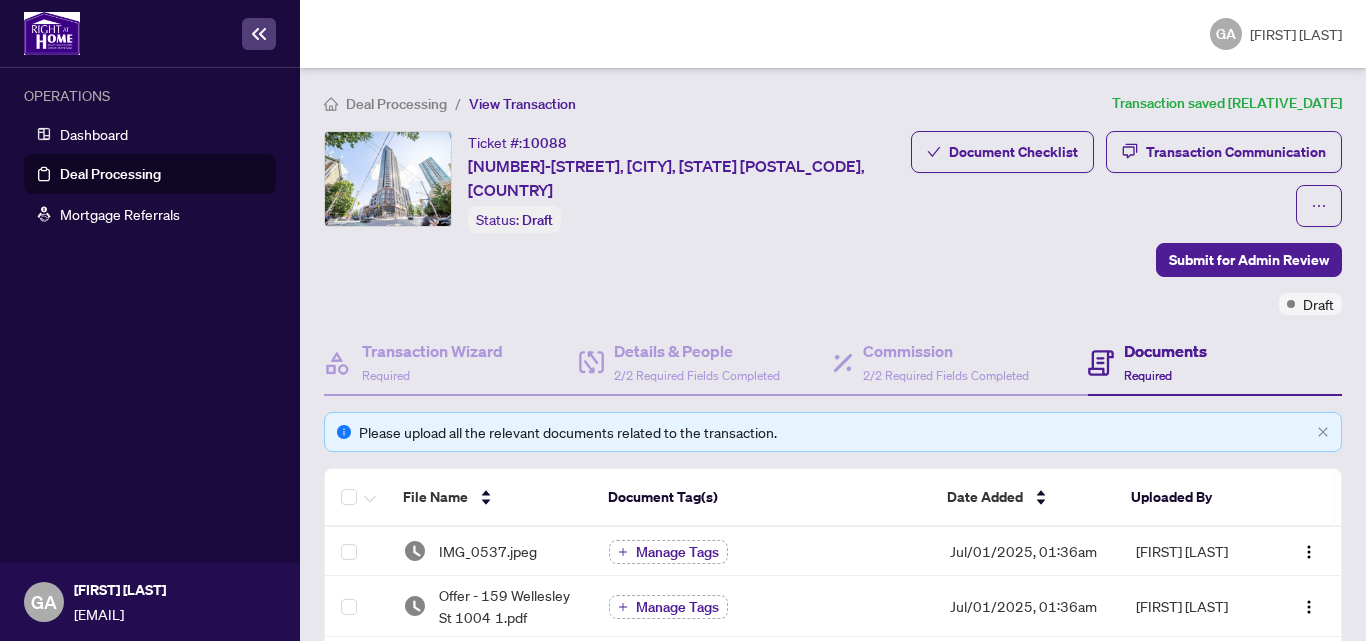 click on "Deal Processing" at bounding box center [396, 104] 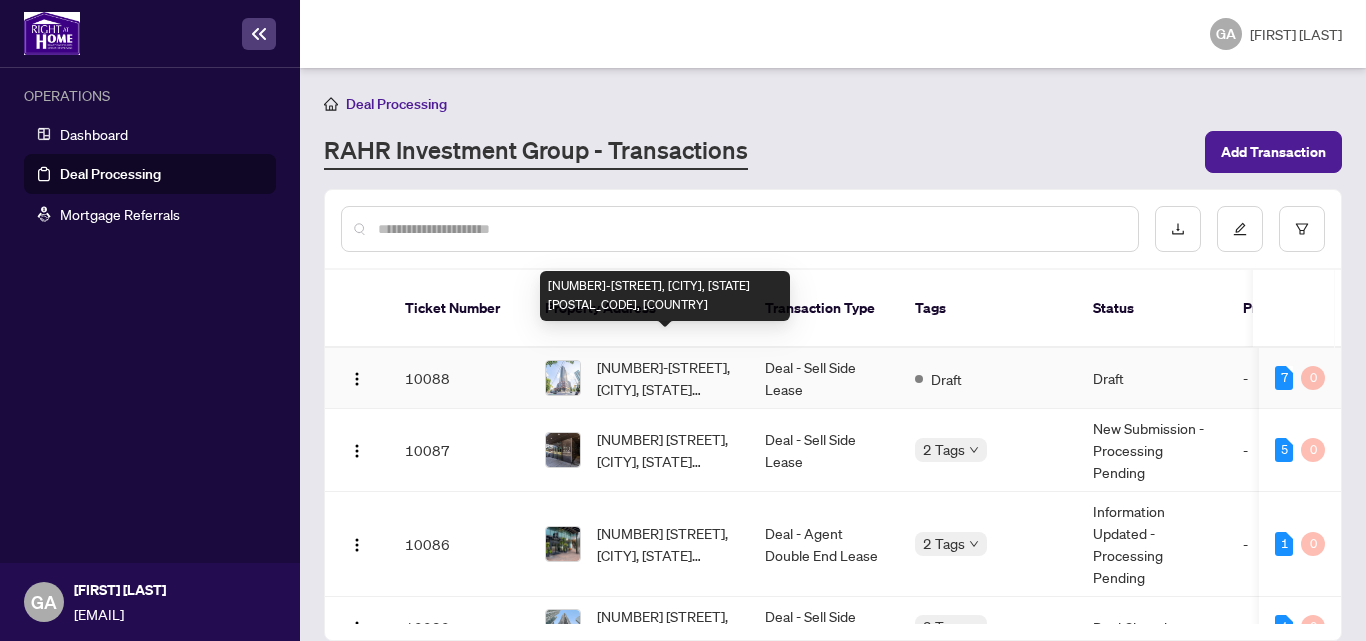 click on "[NUMBER]-[STREET], [CITY], [STATE] [POSTAL_CODE], [COUNTRY]" at bounding box center [665, 378] 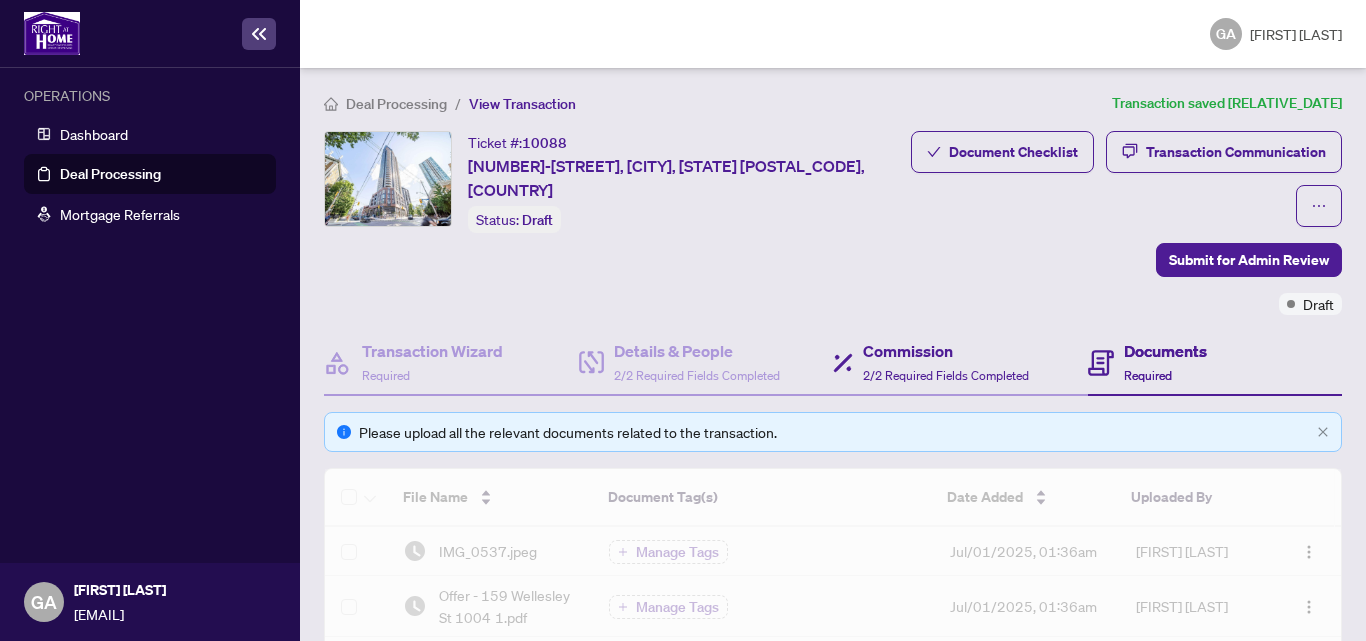 click on "Commission 2/2 Required Fields Completed" at bounding box center [960, 363] 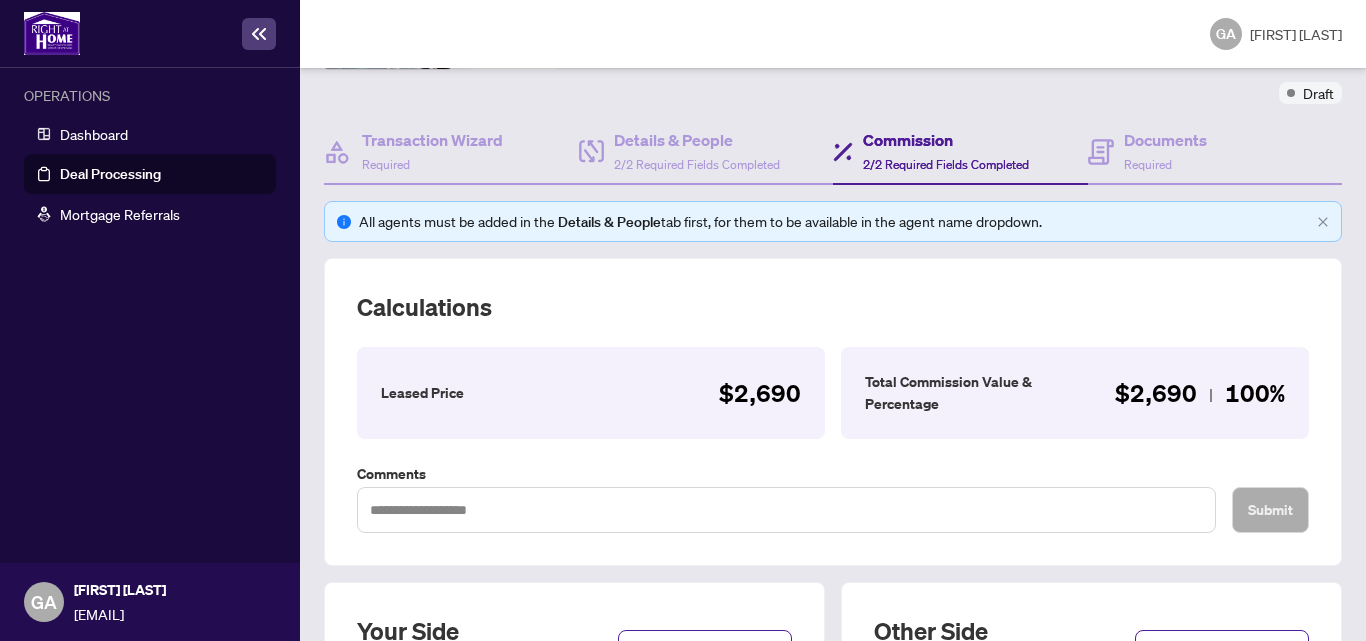 scroll, scrollTop: 690, scrollLeft: 0, axis: vertical 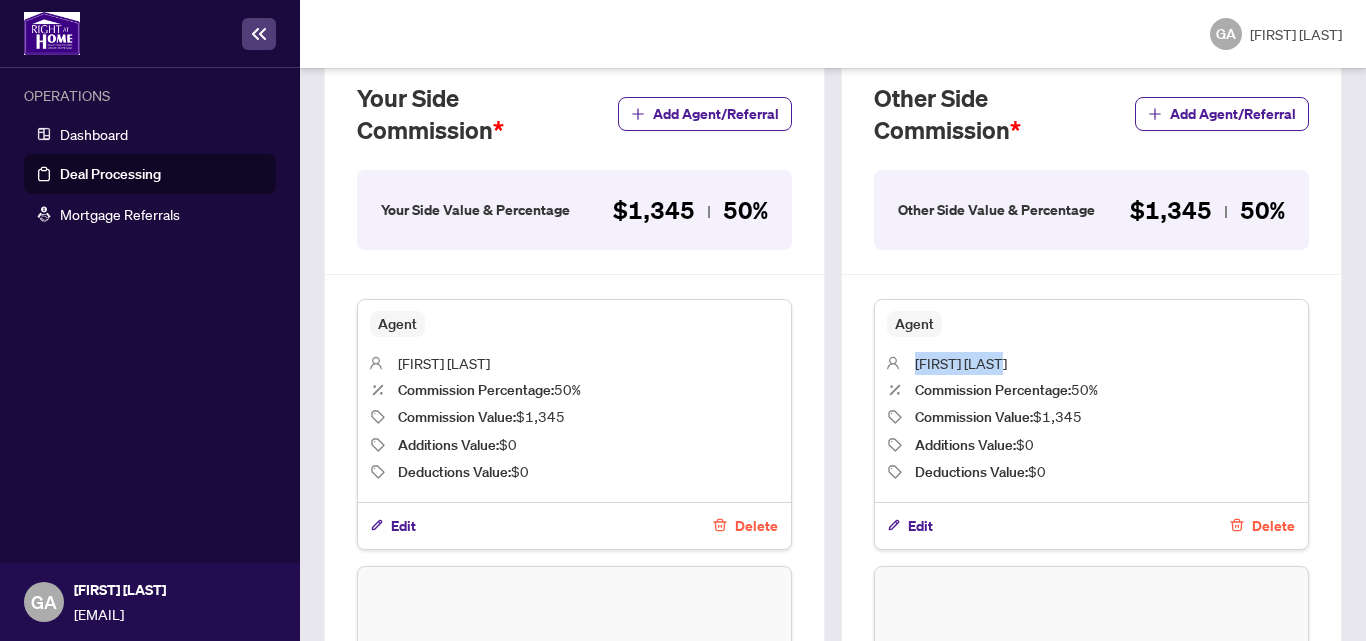 drag, startPoint x: 1009, startPoint y: 359, endPoint x: 907, endPoint y: 357, distance: 102.01961 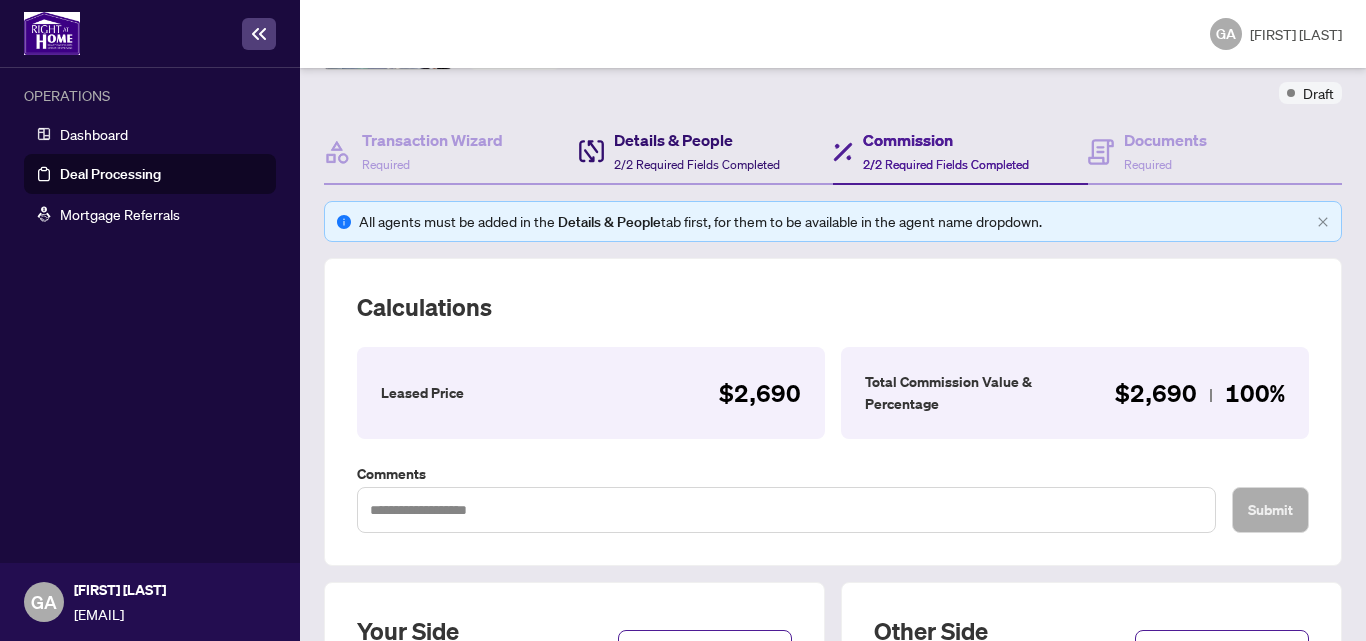 click on "Details & People" at bounding box center (697, 140) 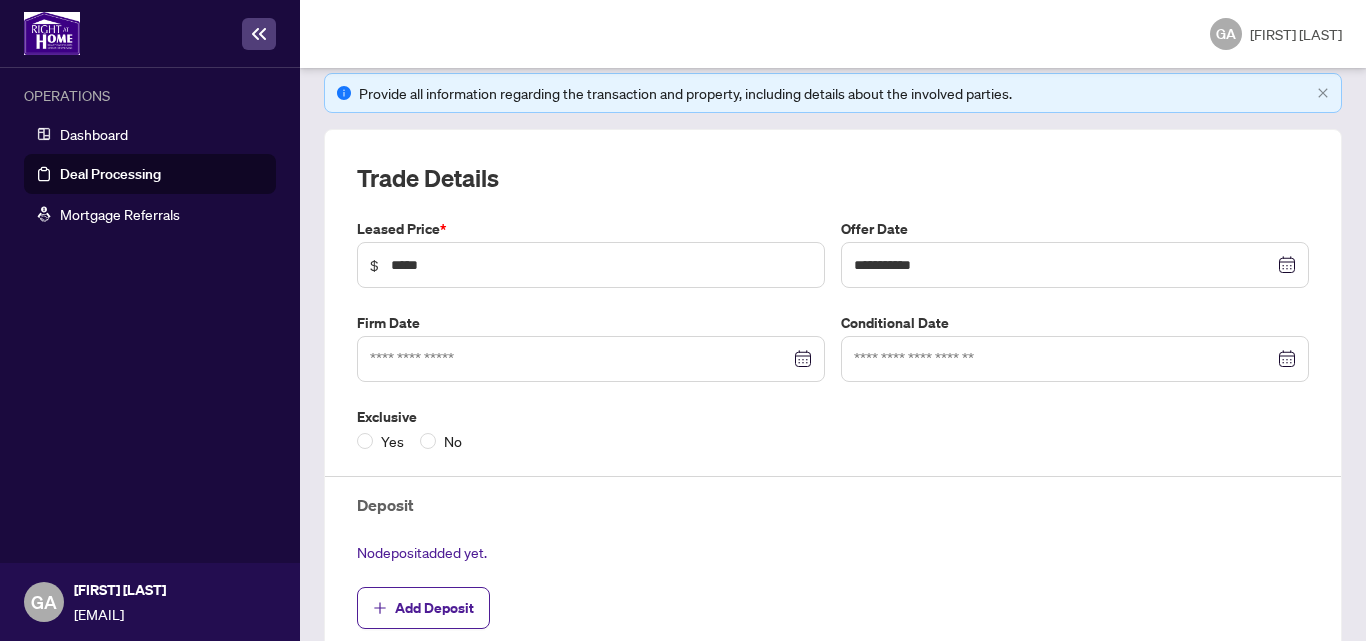 scroll, scrollTop: 0, scrollLeft: 0, axis: both 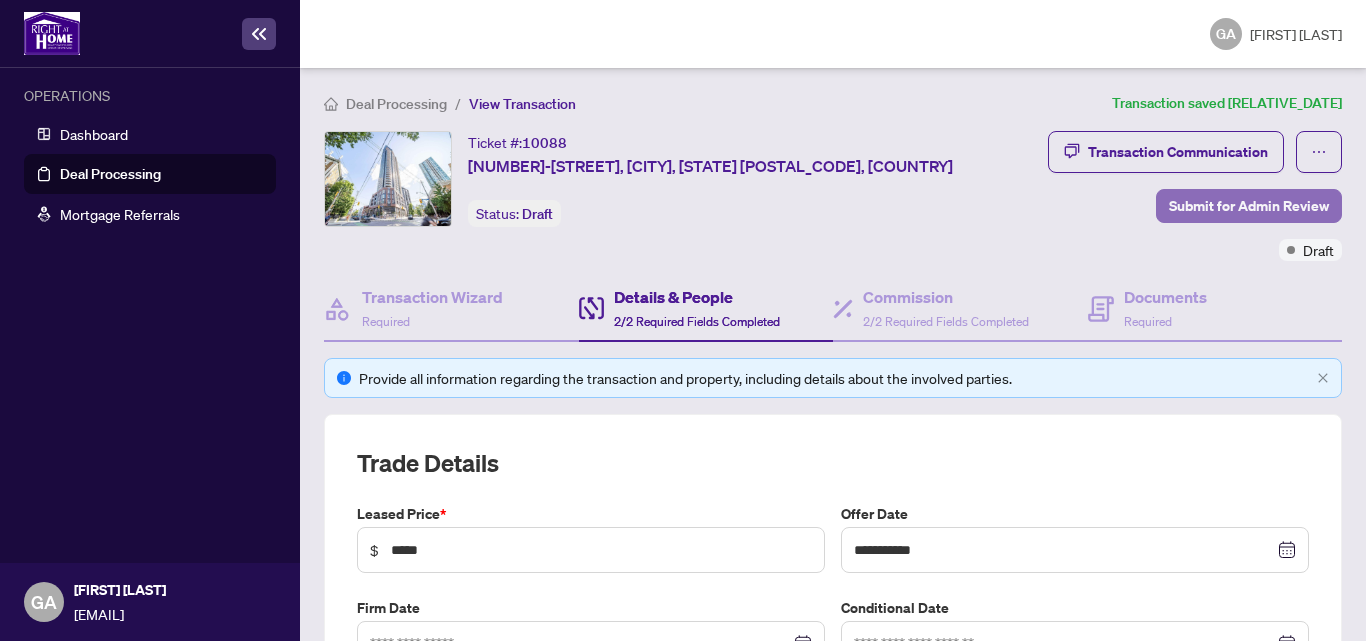 click on "Submit for Admin Review" at bounding box center (1249, 206) 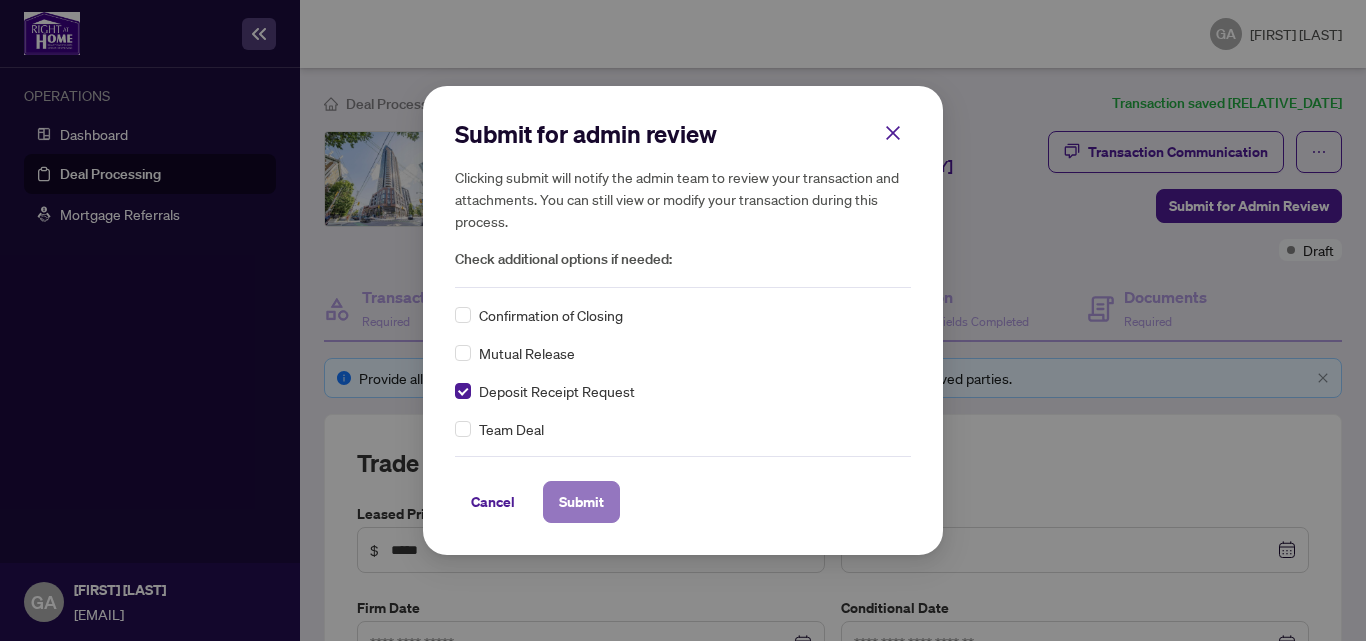 click on "Submit" at bounding box center [581, 502] 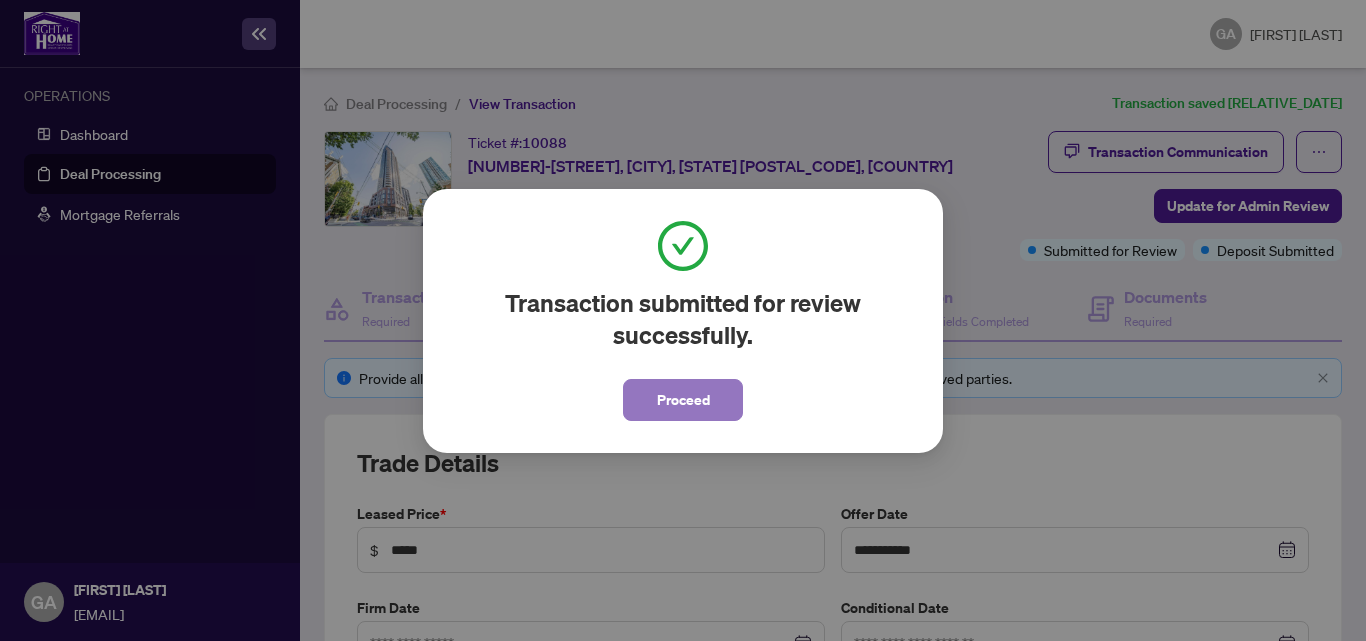 click on "Proceed" at bounding box center [683, 400] 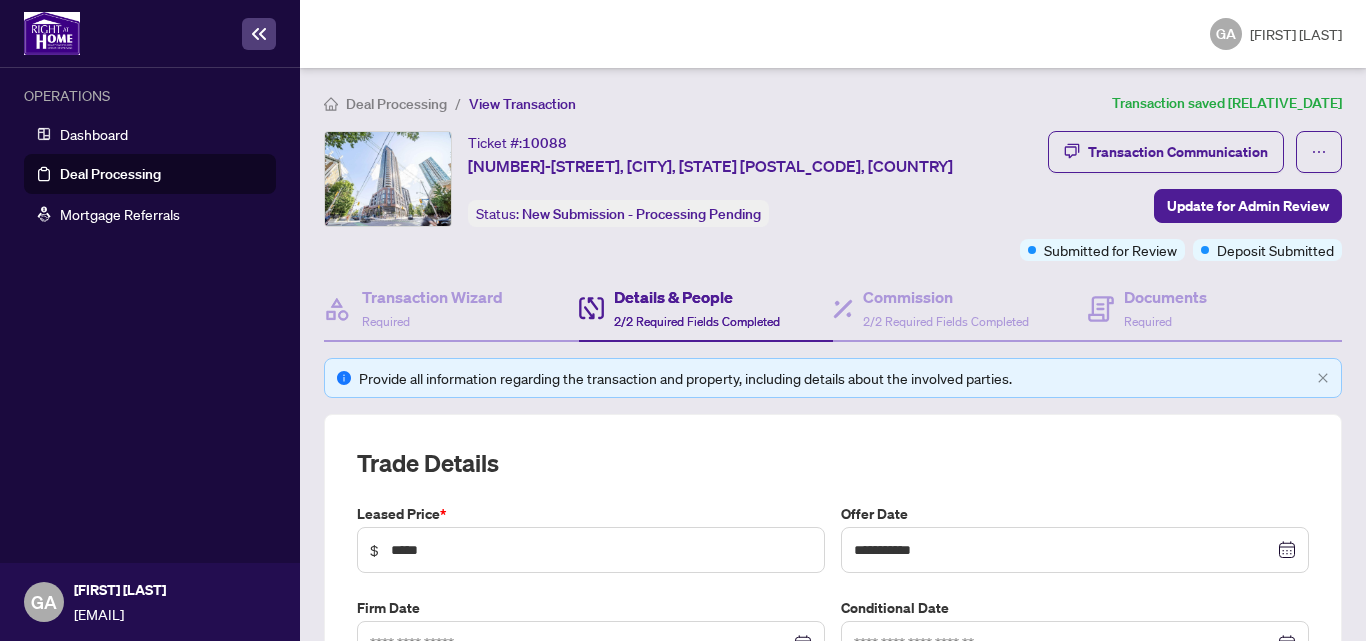 click on "Deal Processing" at bounding box center [396, 104] 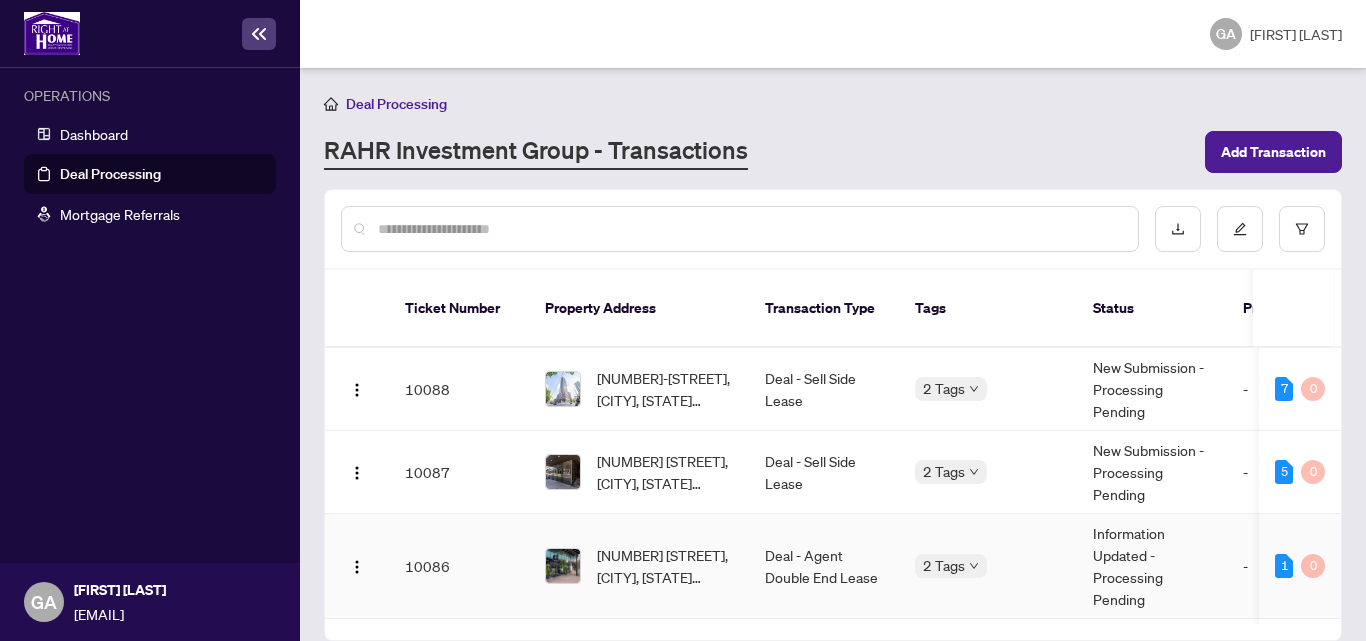 click on "Information Updated - Processing Pending" at bounding box center (1152, 566) 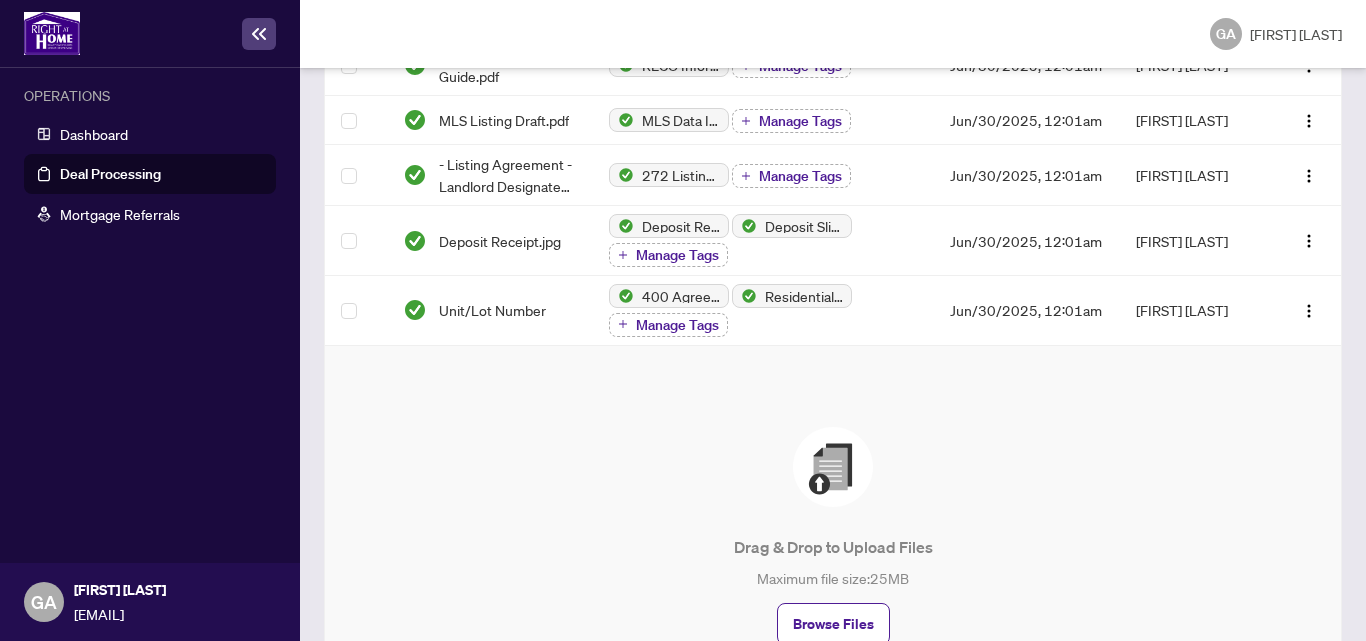 scroll, scrollTop: 533, scrollLeft: 0, axis: vertical 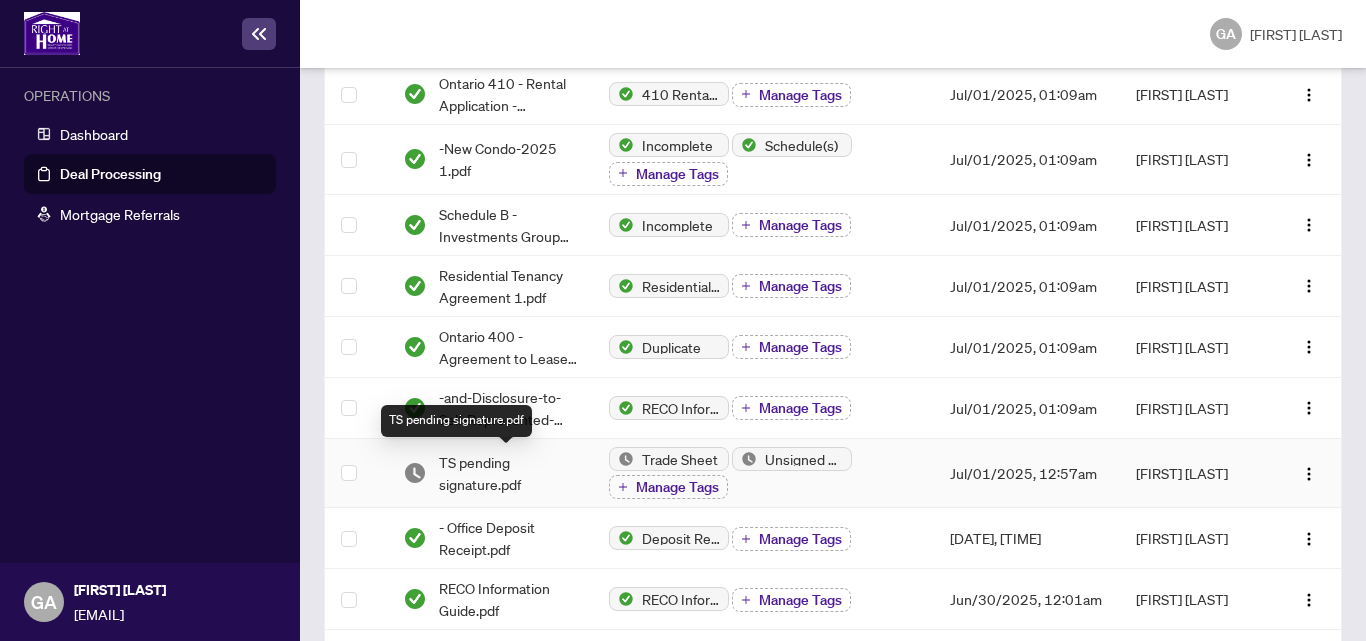 click on "TS pending signature.pdf" at bounding box center [508, 473] 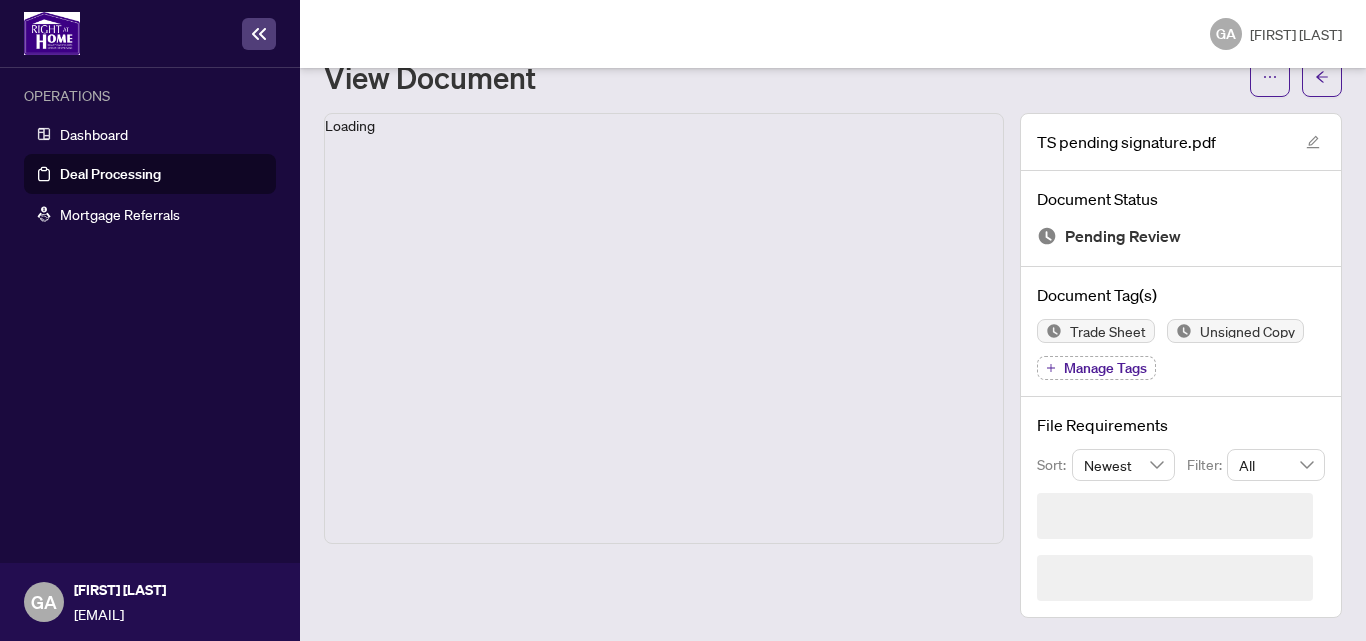 scroll, scrollTop: 12, scrollLeft: 0, axis: vertical 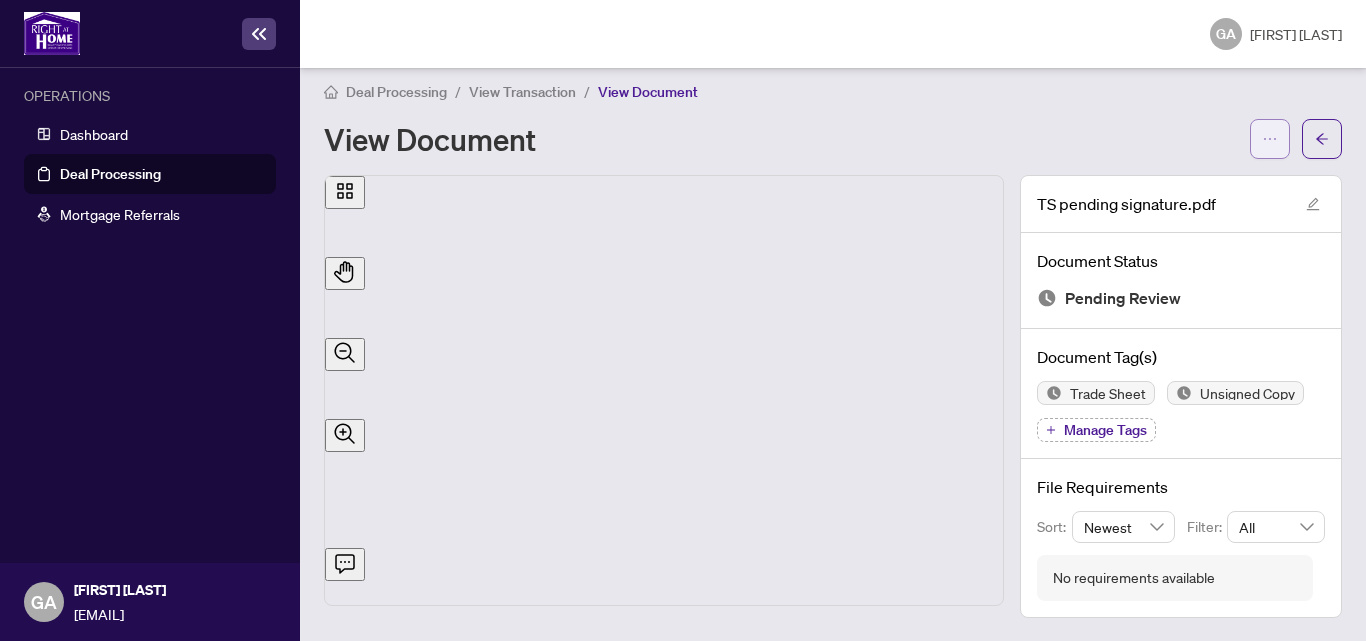click at bounding box center [1270, 139] 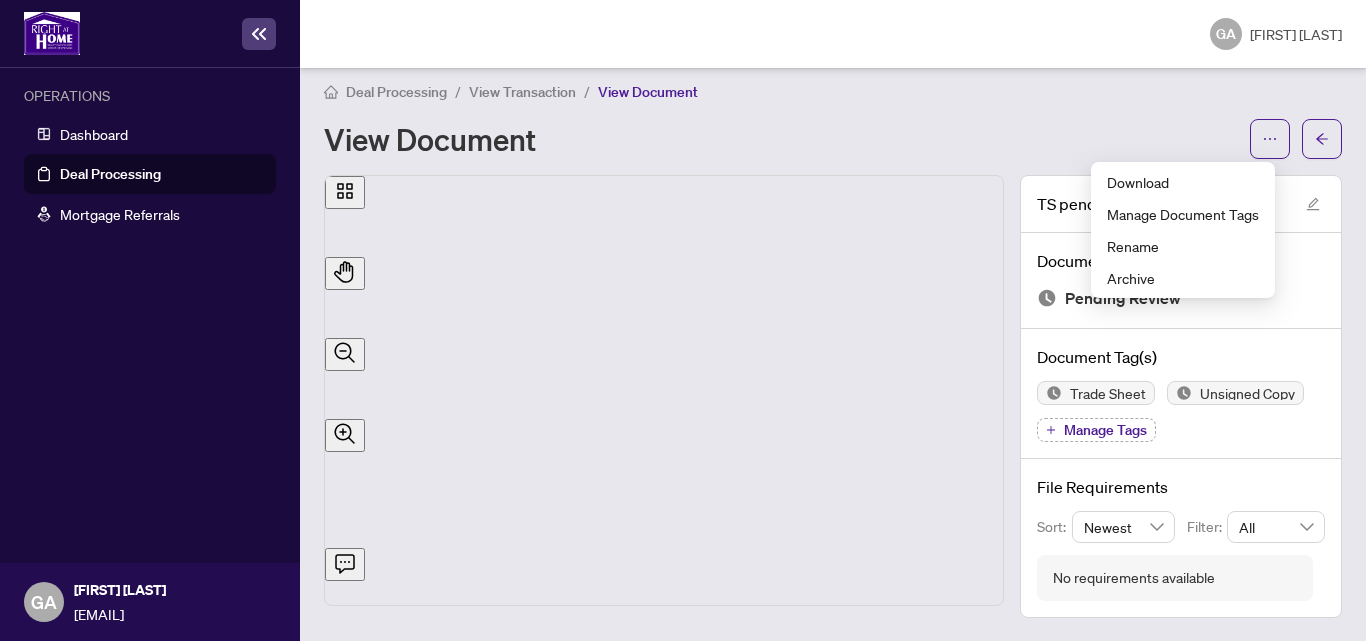 scroll, scrollTop: 446, scrollLeft: 0, axis: vertical 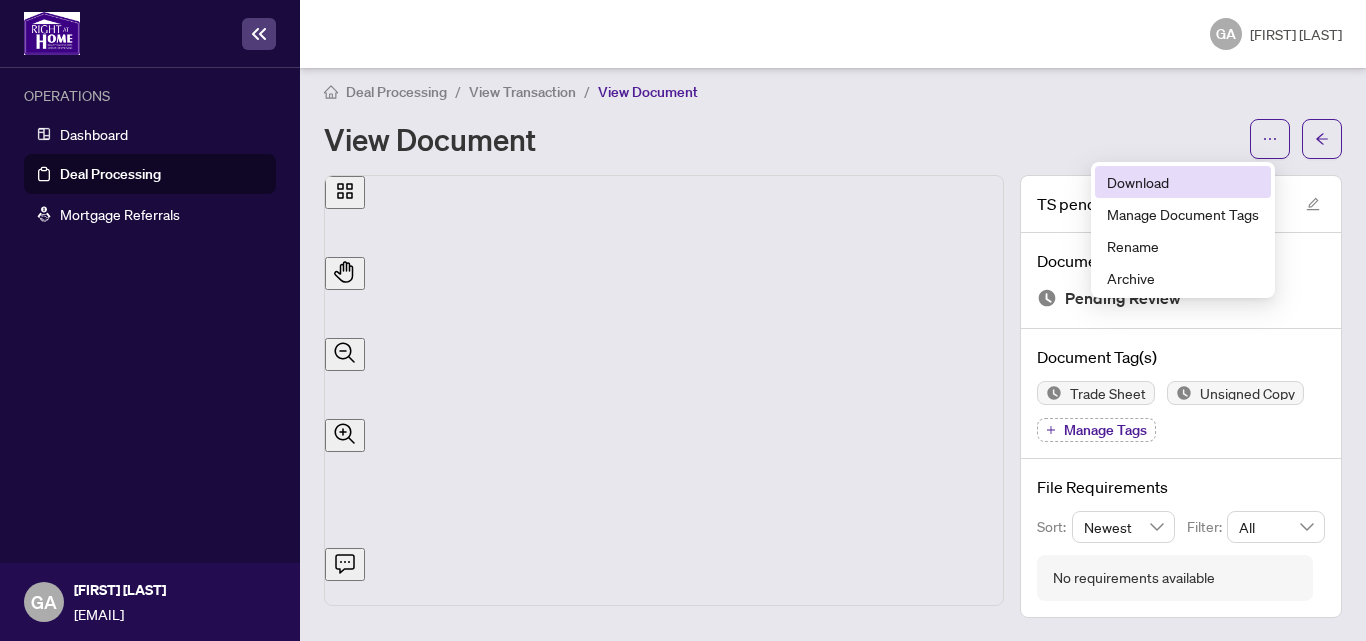 click on "Download" at bounding box center [1183, 182] 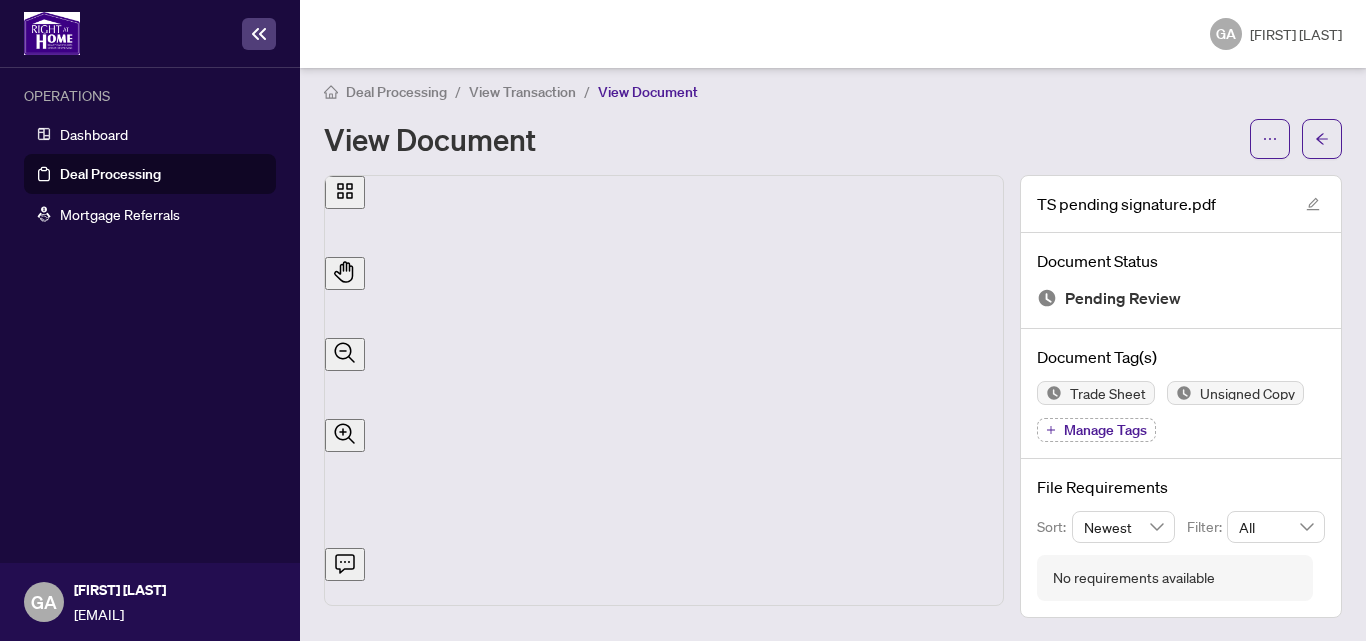 scroll, scrollTop: 0, scrollLeft: 0, axis: both 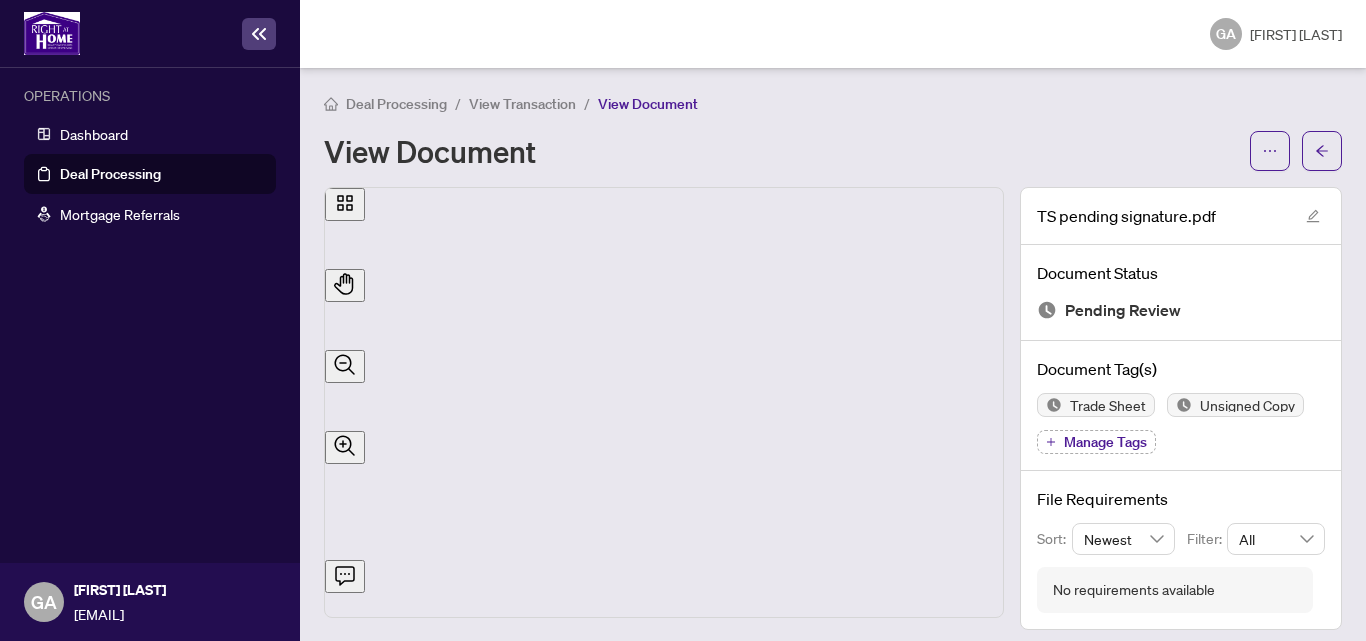 click on "View Transaction" at bounding box center (522, 103) 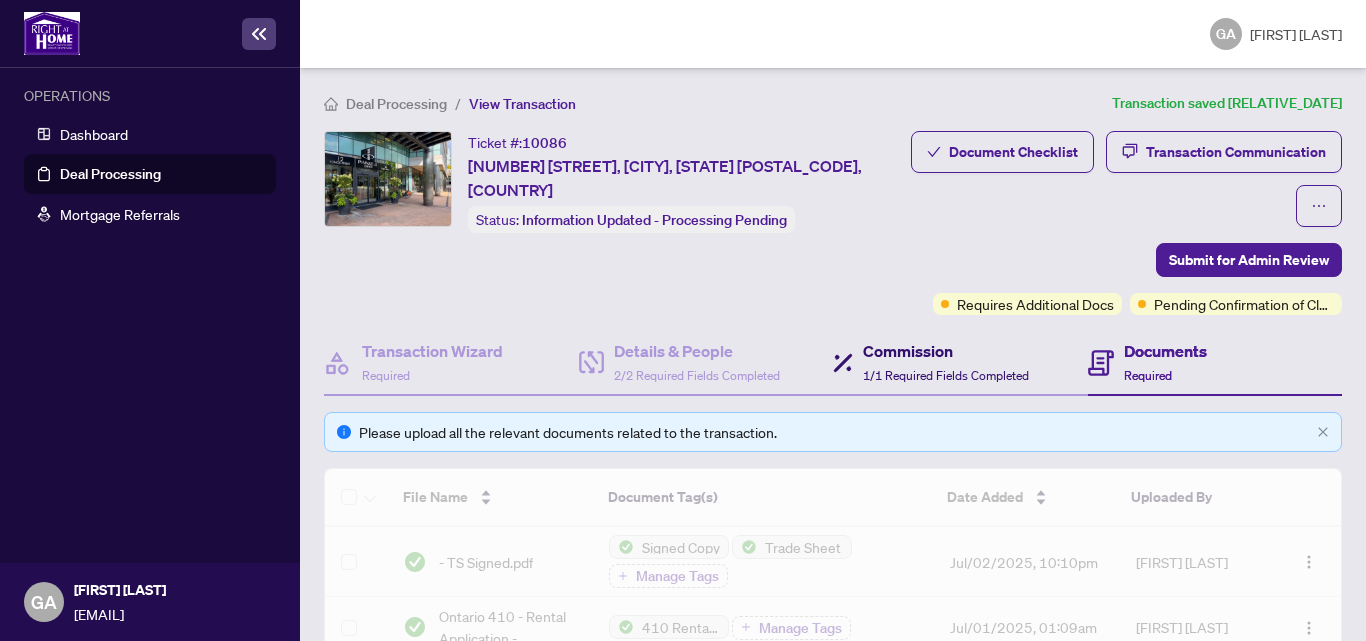 click on "Commission" at bounding box center (946, 351) 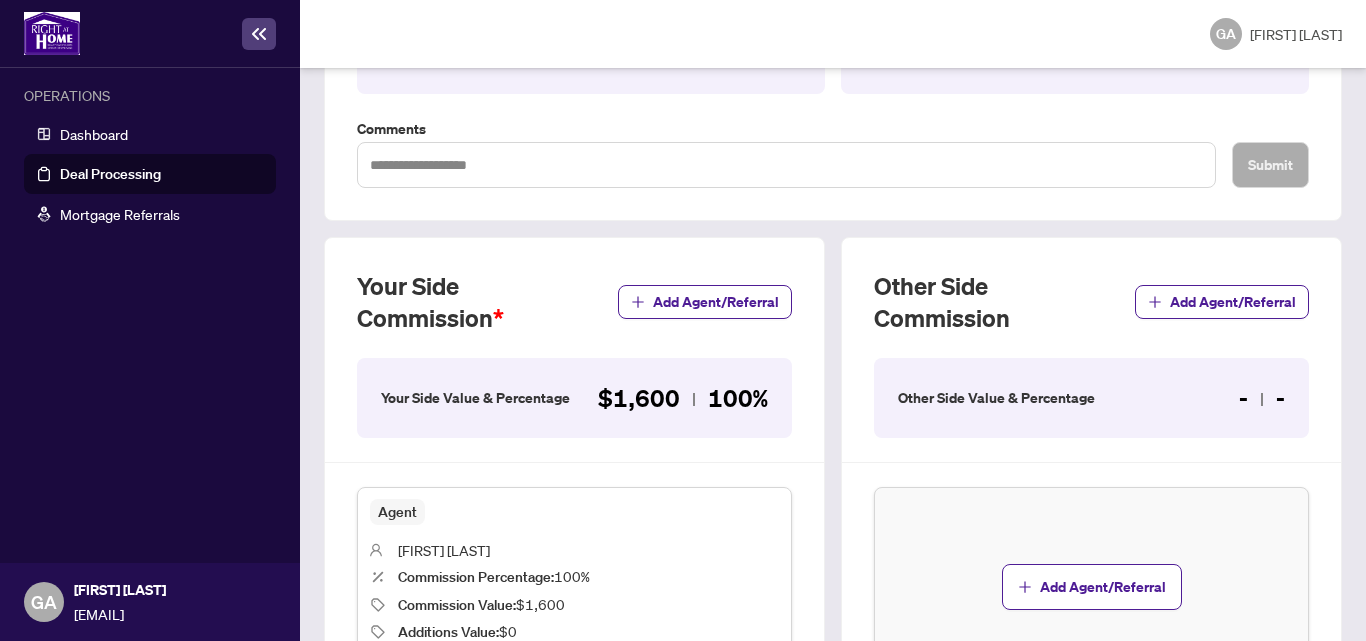 scroll, scrollTop: 667, scrollLeft: 0, axis: vertical 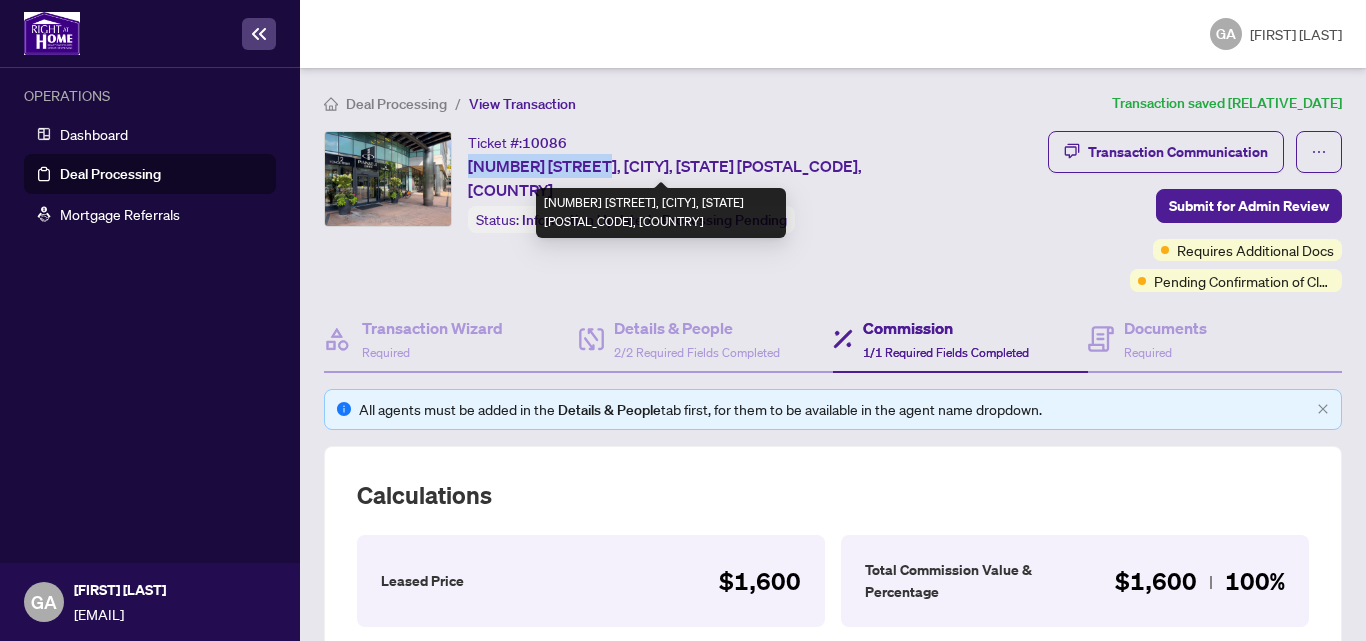 drag, startPoint x: 598, startPoint y: 157, endPoint x: 467, endPoint y: 160, distance: 131.03435 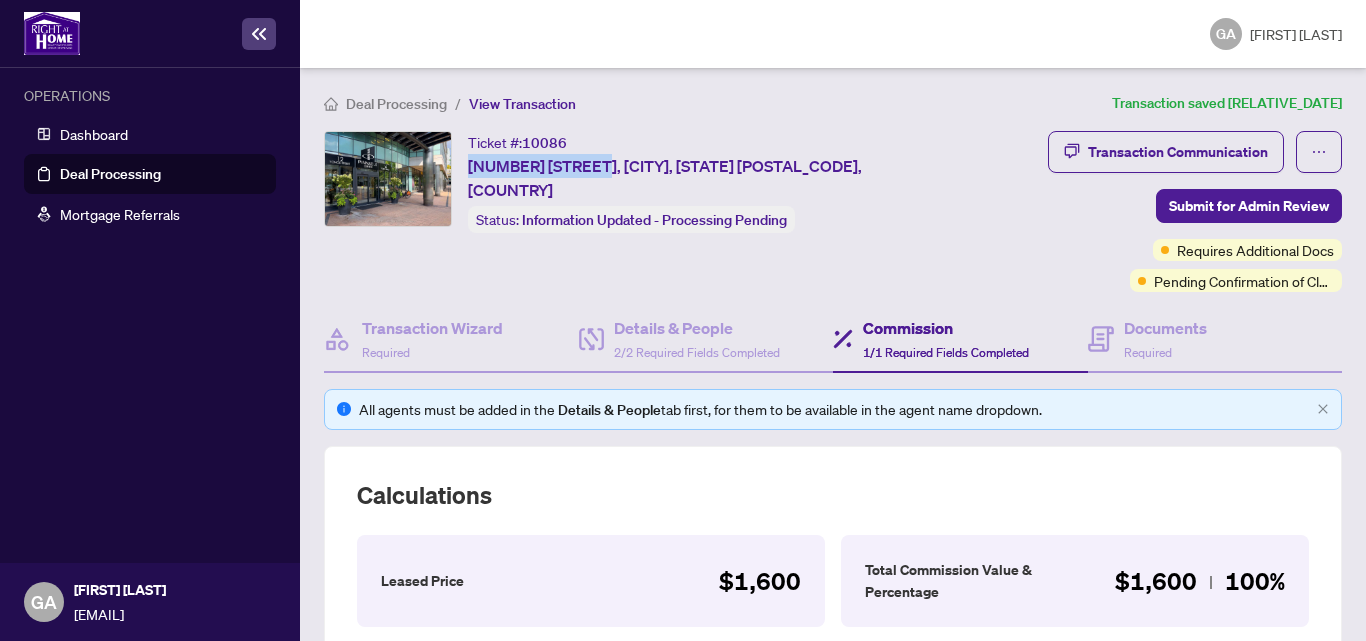 copy on "[NUMBER]-[STREET]" 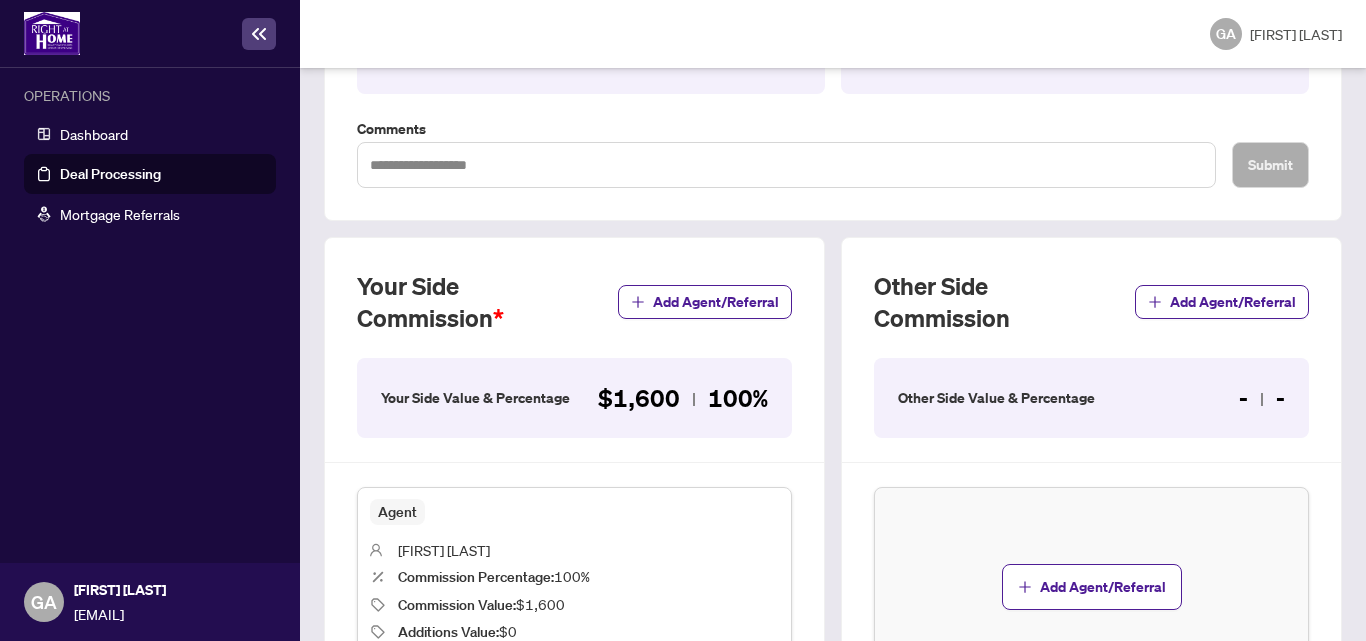 scroll, scrollTop: 133, scrollLeft: 0, axis: vertical 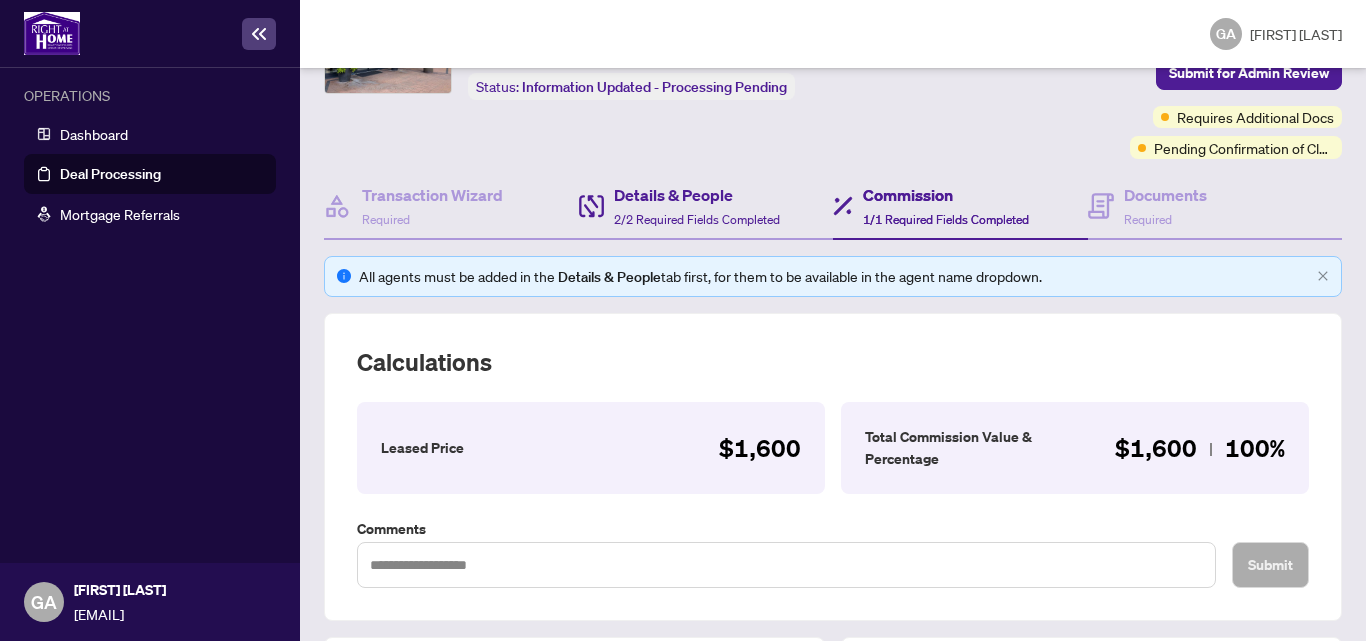 click on "Details & People 2/2 Required Fields Completed" at bounding box center [706, 207] 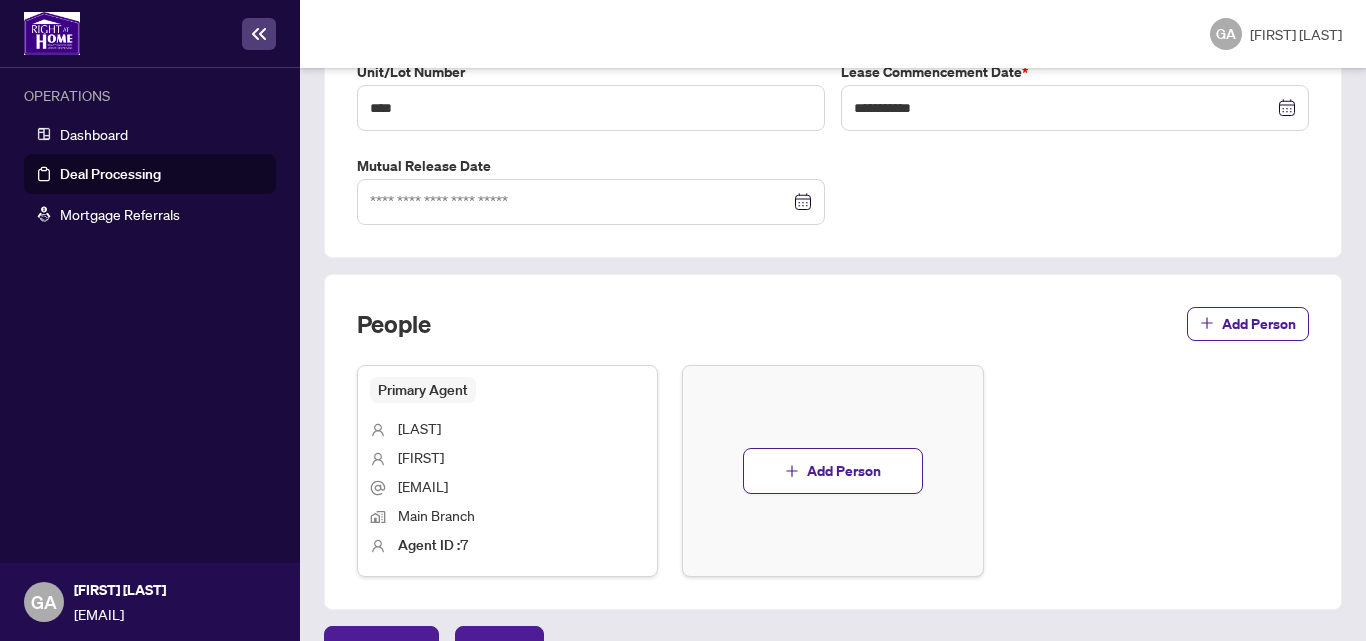 scroll, scrollTop: 533, scrollLeft: 0, axis: vertical 